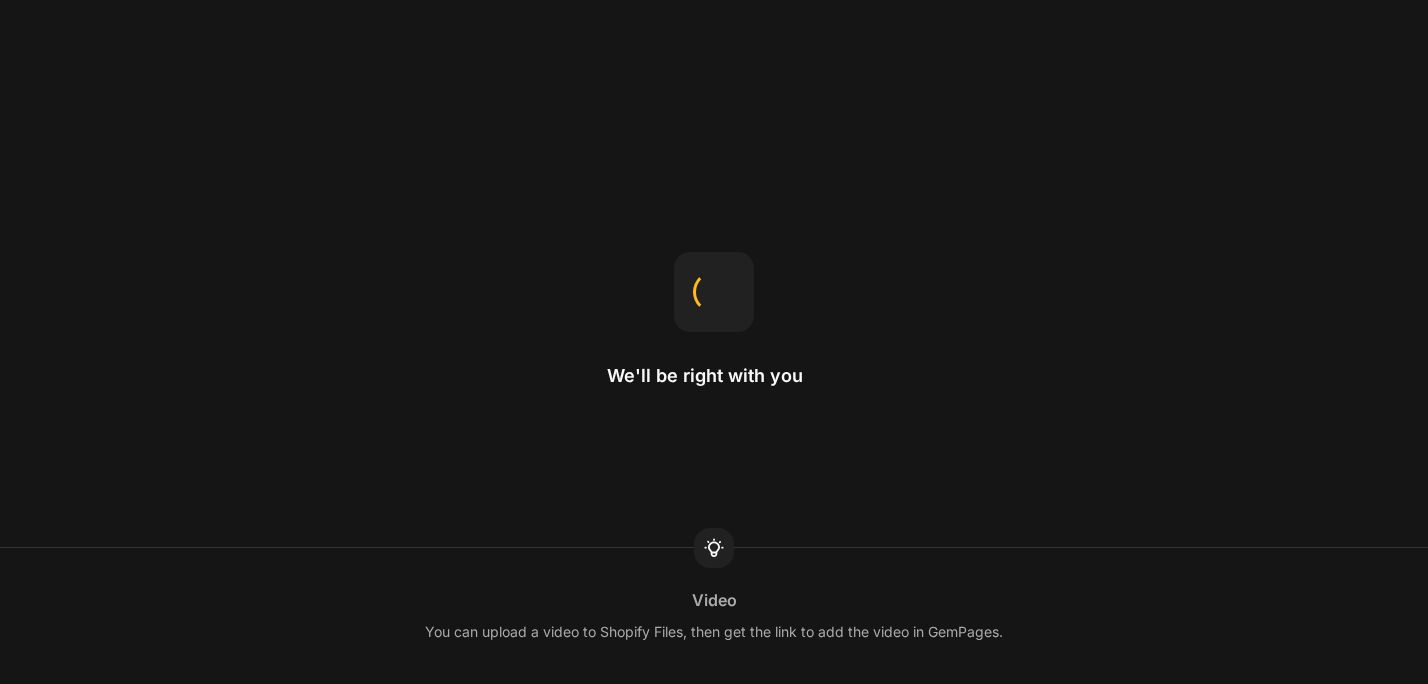 scroll, scrollTop: 0, scrollLeft: 0, axis: both 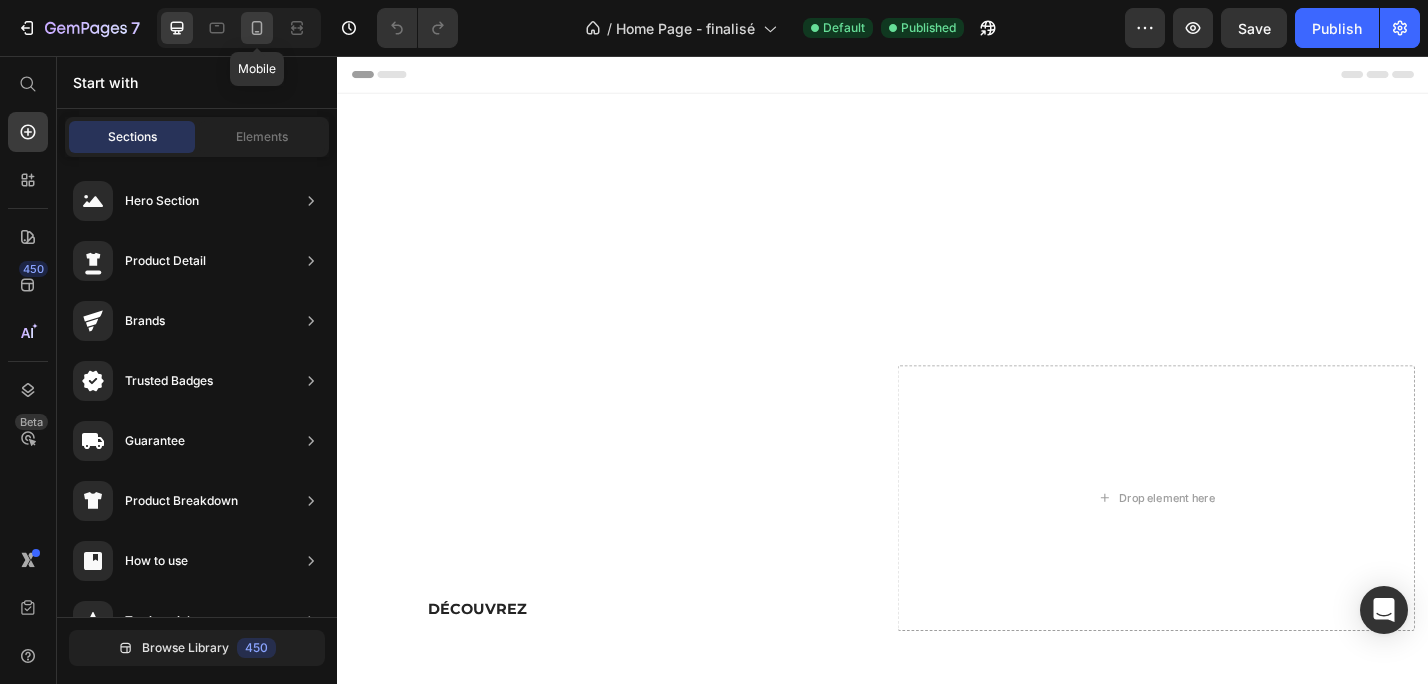 click 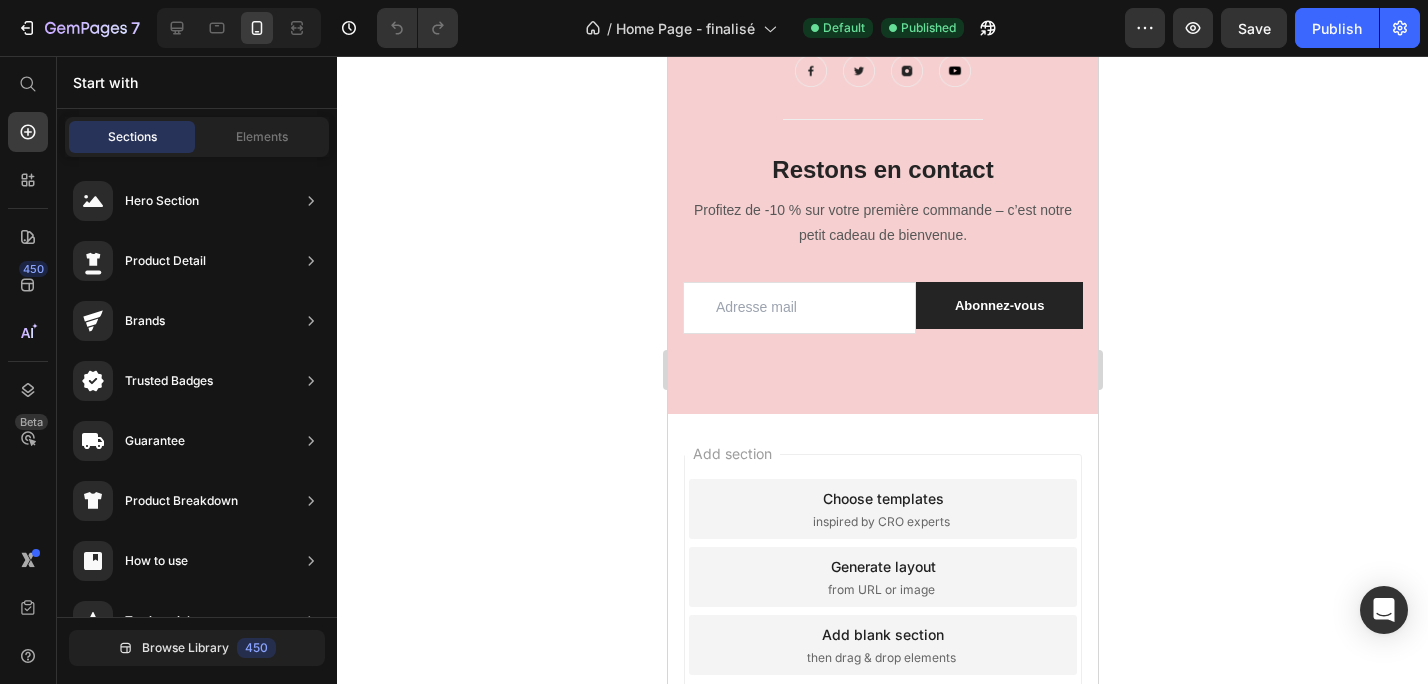 scroll, scrollTop: 3445, scrollLeft: 0, axis: vertical 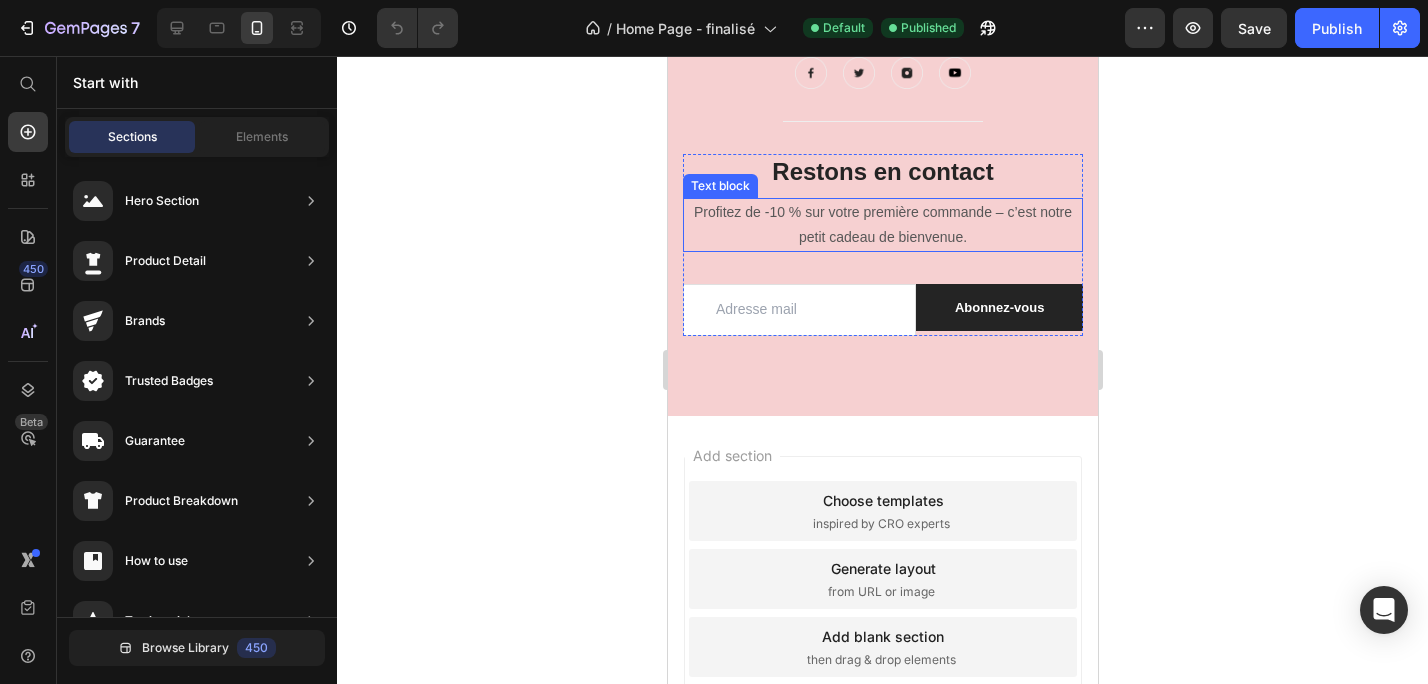 click on "Profitez de -10 % sur votre première commande – c’est notre petit cadeau de bienvenue." at bounding box center (882, 225) 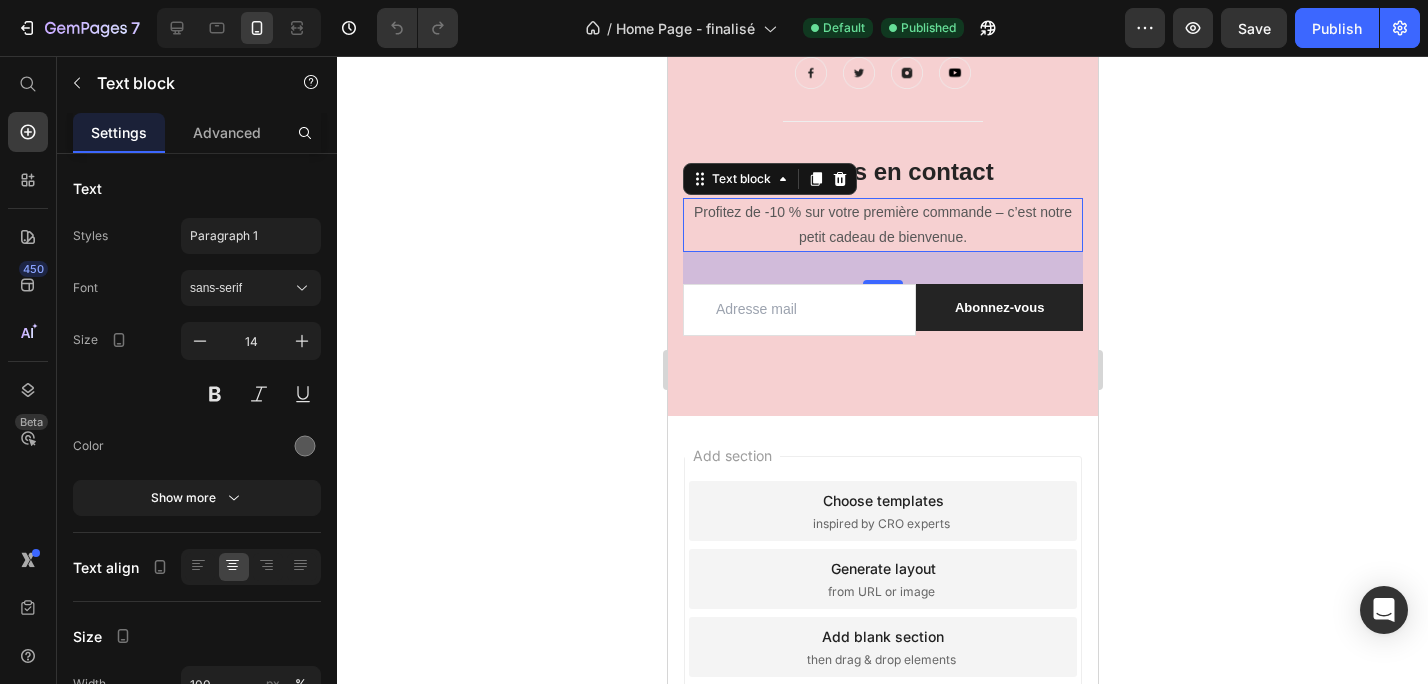 click on "Profitez de -10 % sur votre première commande – c’est notre petit cadeau de bienvenue." at bounding box center (882, 225) 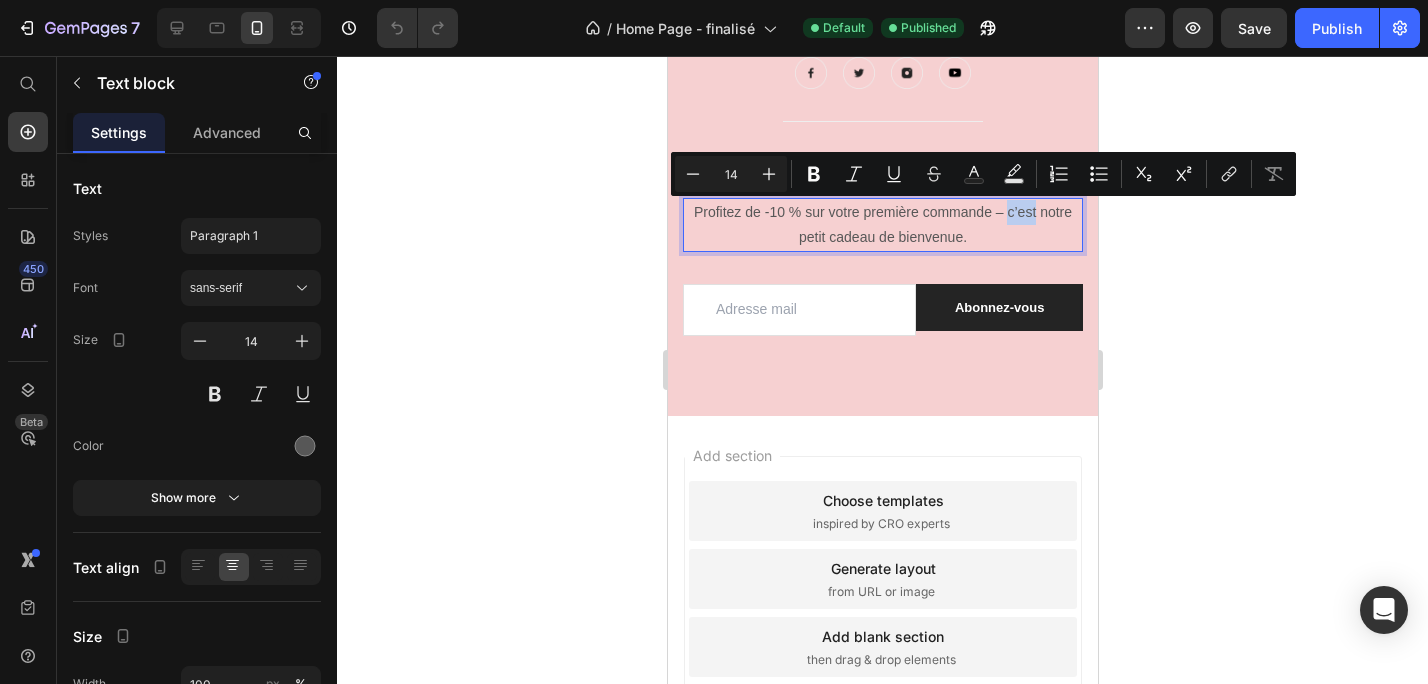 click on "Profitez de -10 % sur votre première commande – c’est notre petit cadeau de bienvenue." at bounding box center [882, 225] 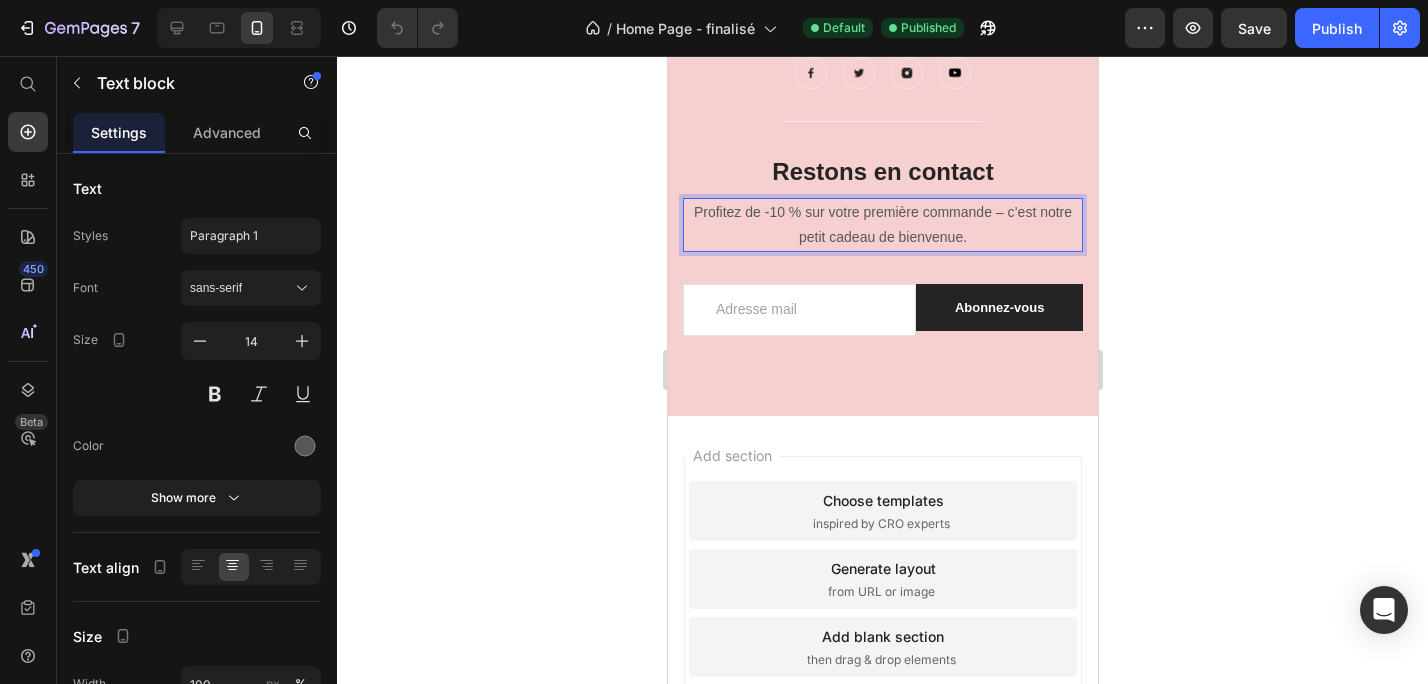 click on "Profitez de -10 % sur votre première commande – c’est notre petit cadeau de bienvenue." at bounding box center [882, 225] 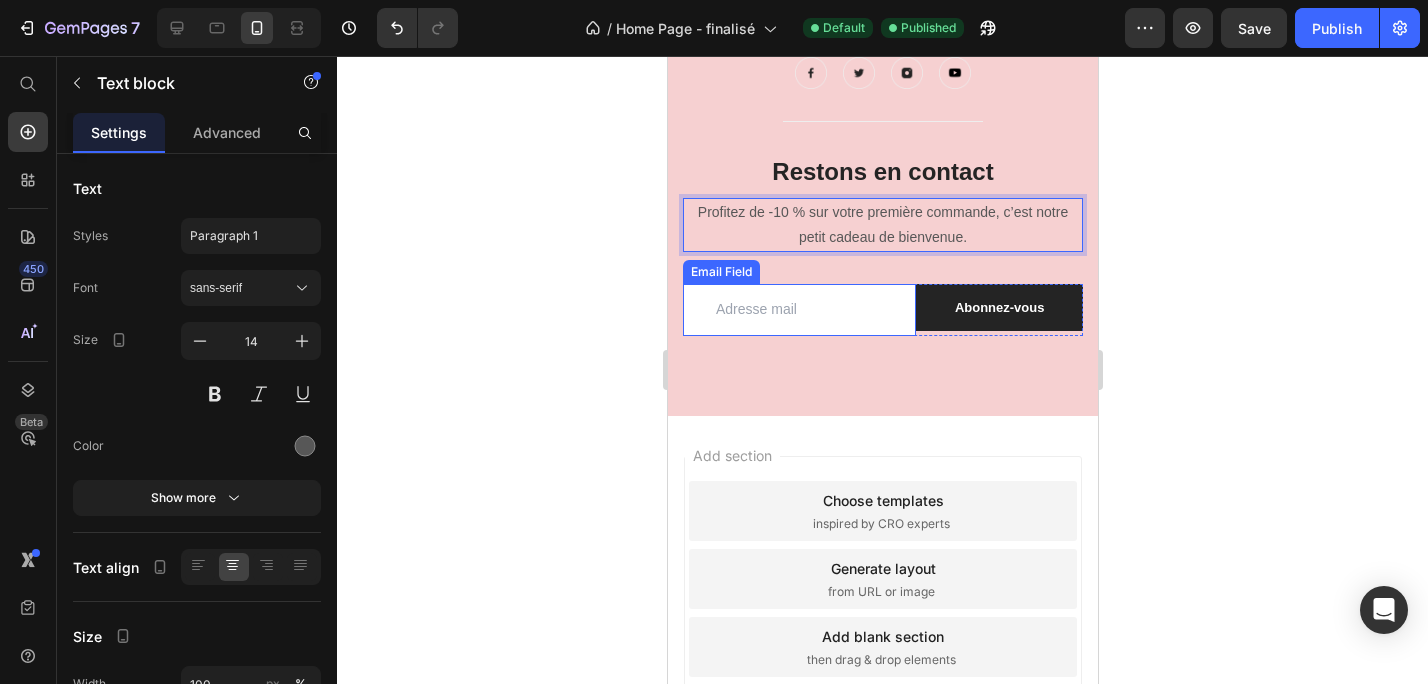 click at bounding box center [798, 310] 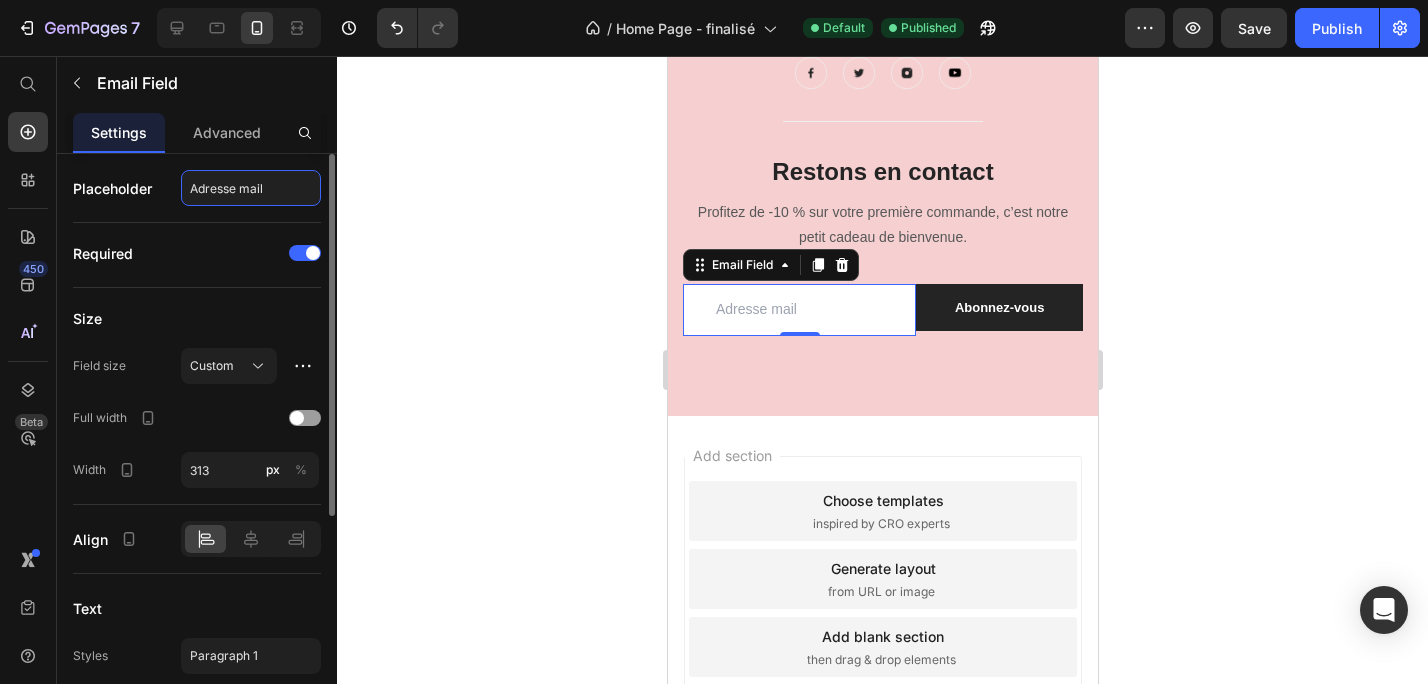 click on "Adresse mail" 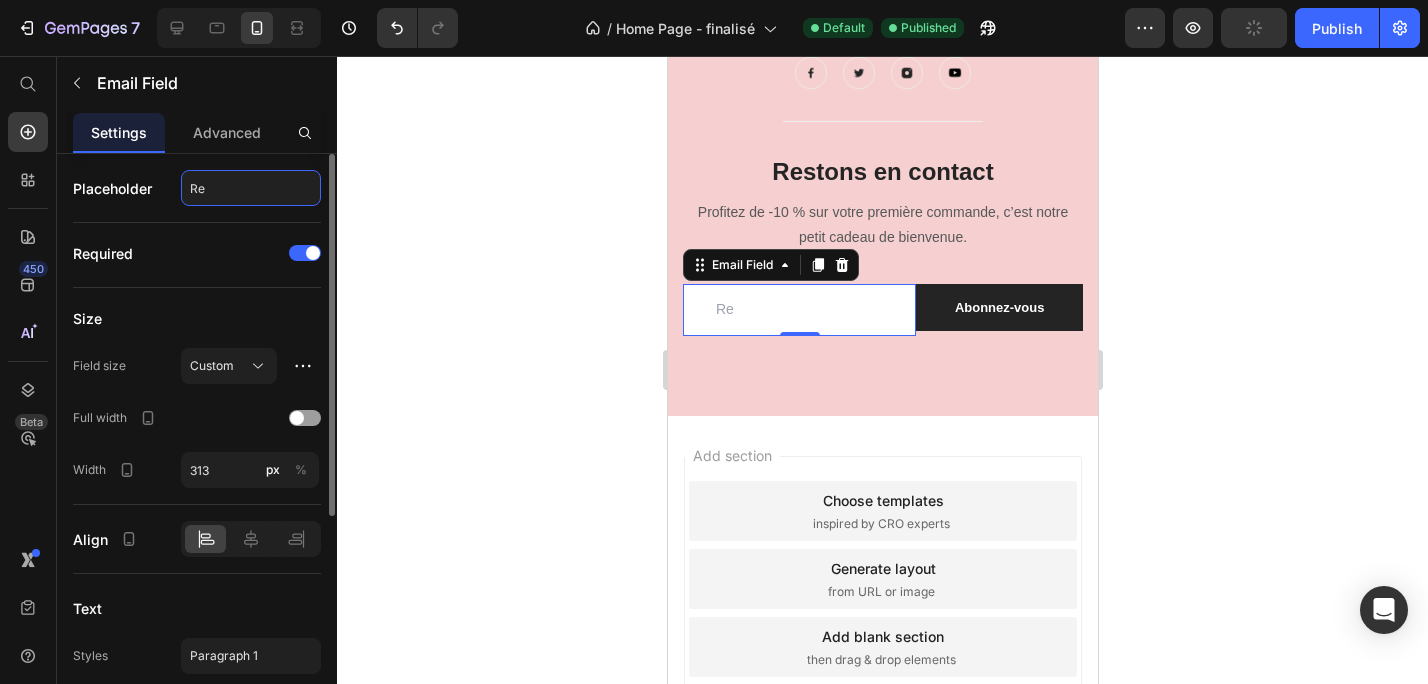 type on "R" 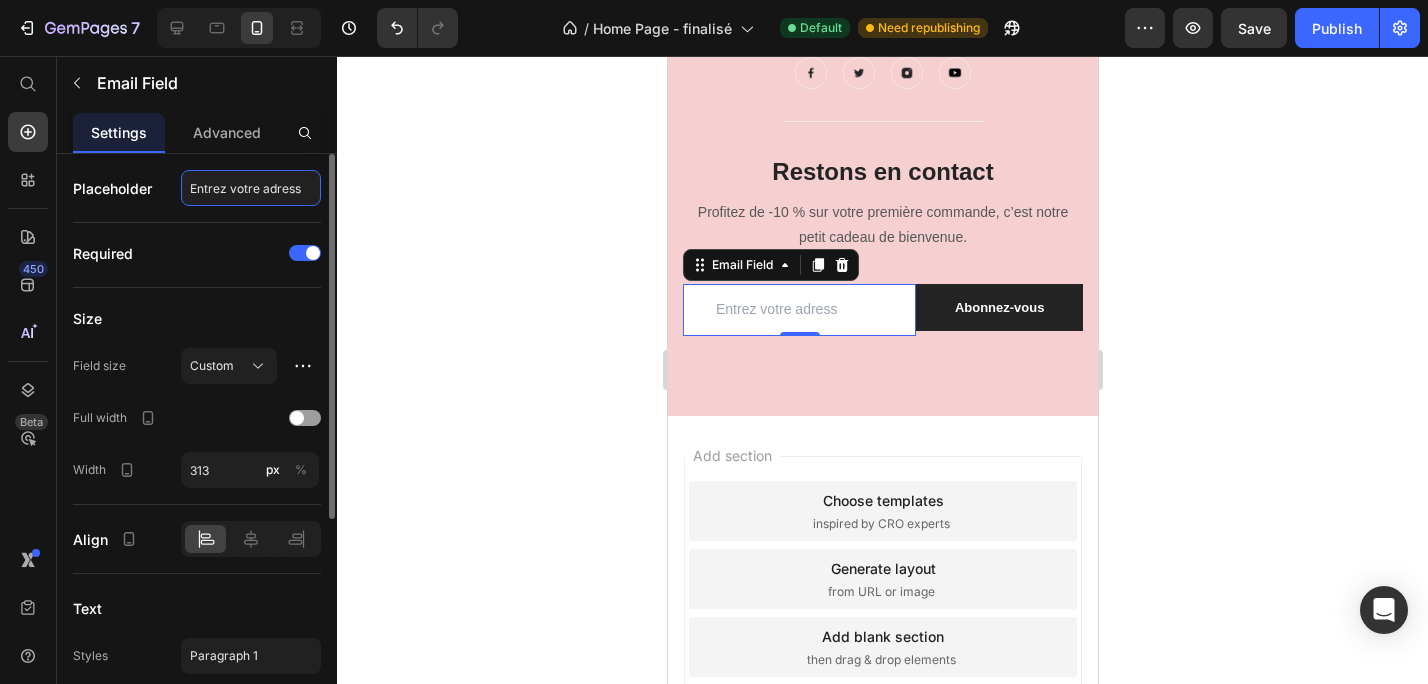type on "Entrez votre adresse" 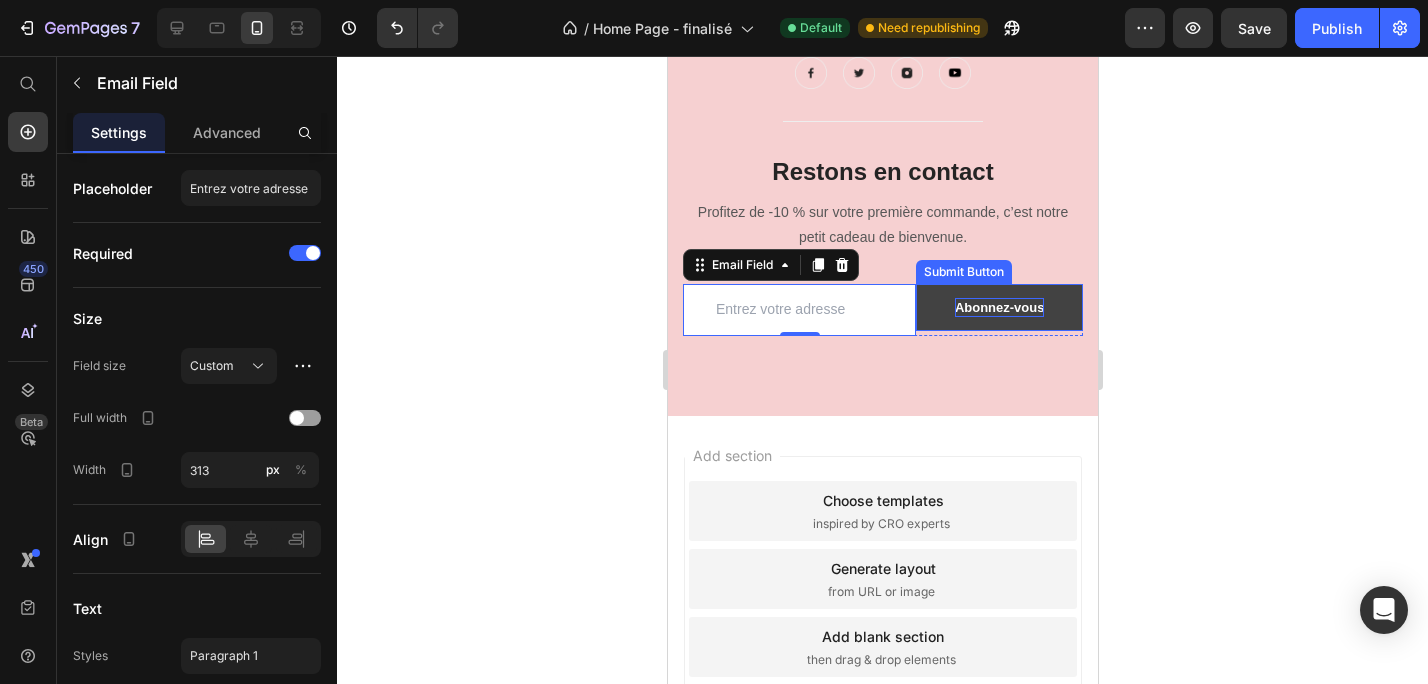 click on "Abonnez-vous" at bounding box center (999, 308) 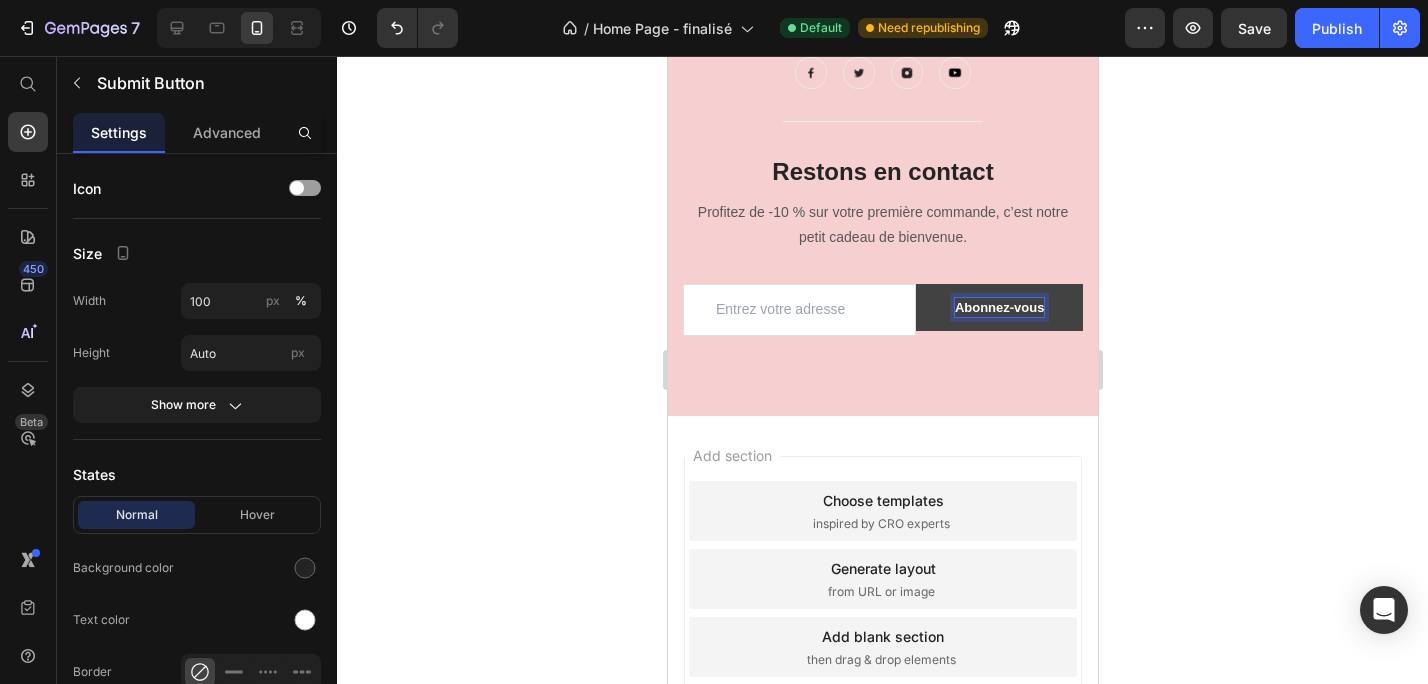 click on "Abonnez-vous" at bounding box center (999, 308) 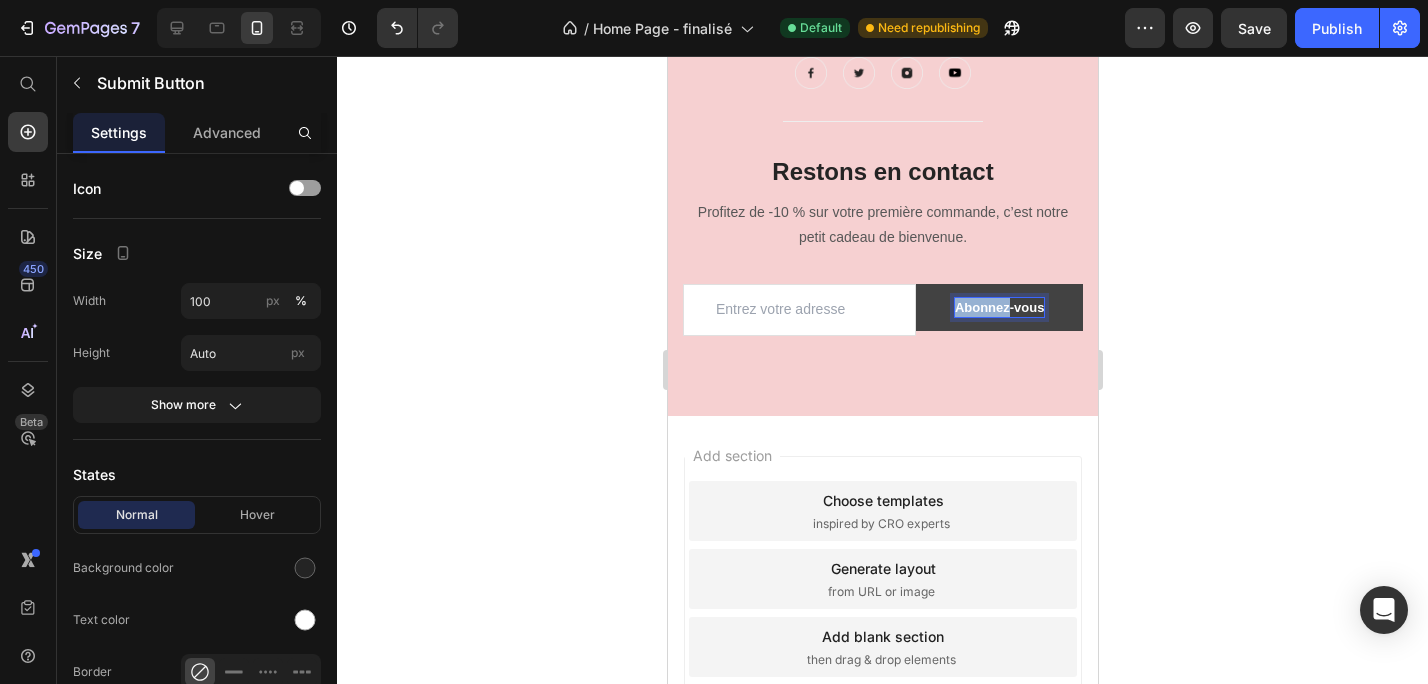 click on "Abonnez-vous" at bounding box center [999, 308] 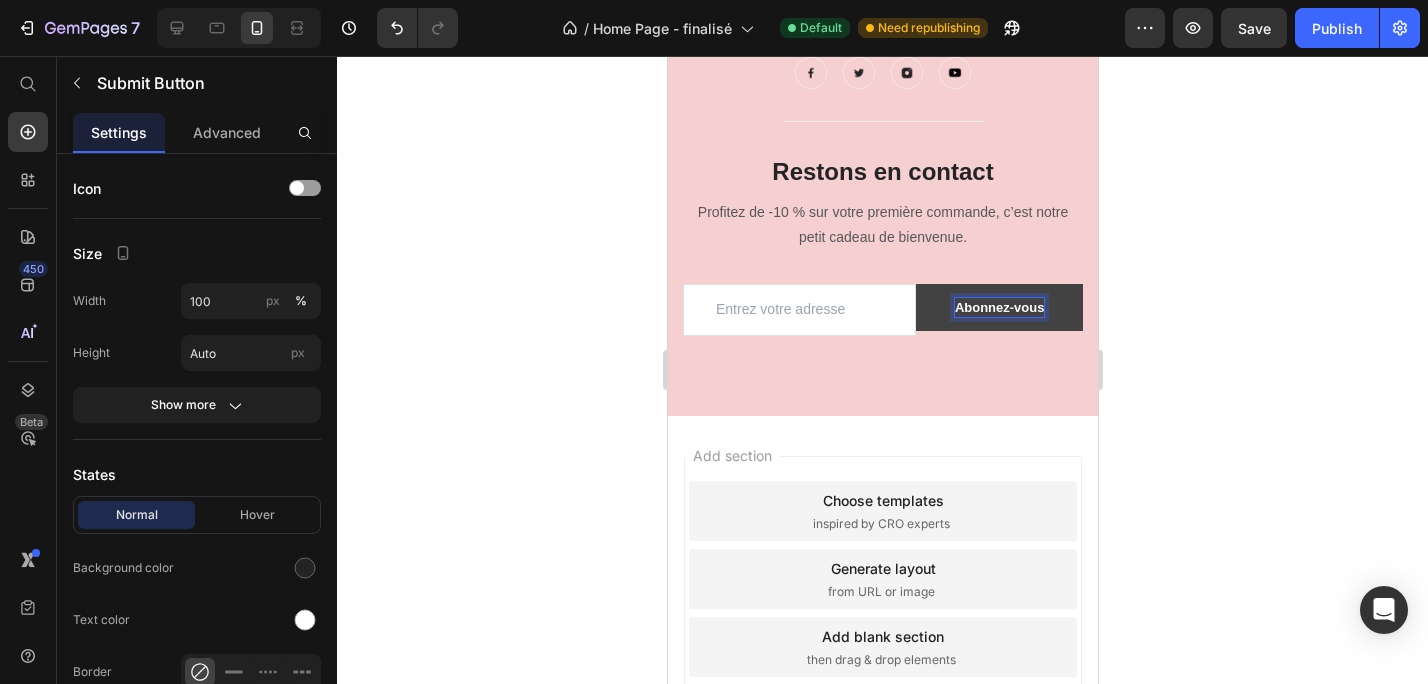click on "Abonnez-vous" at bounding box center [999, 308] 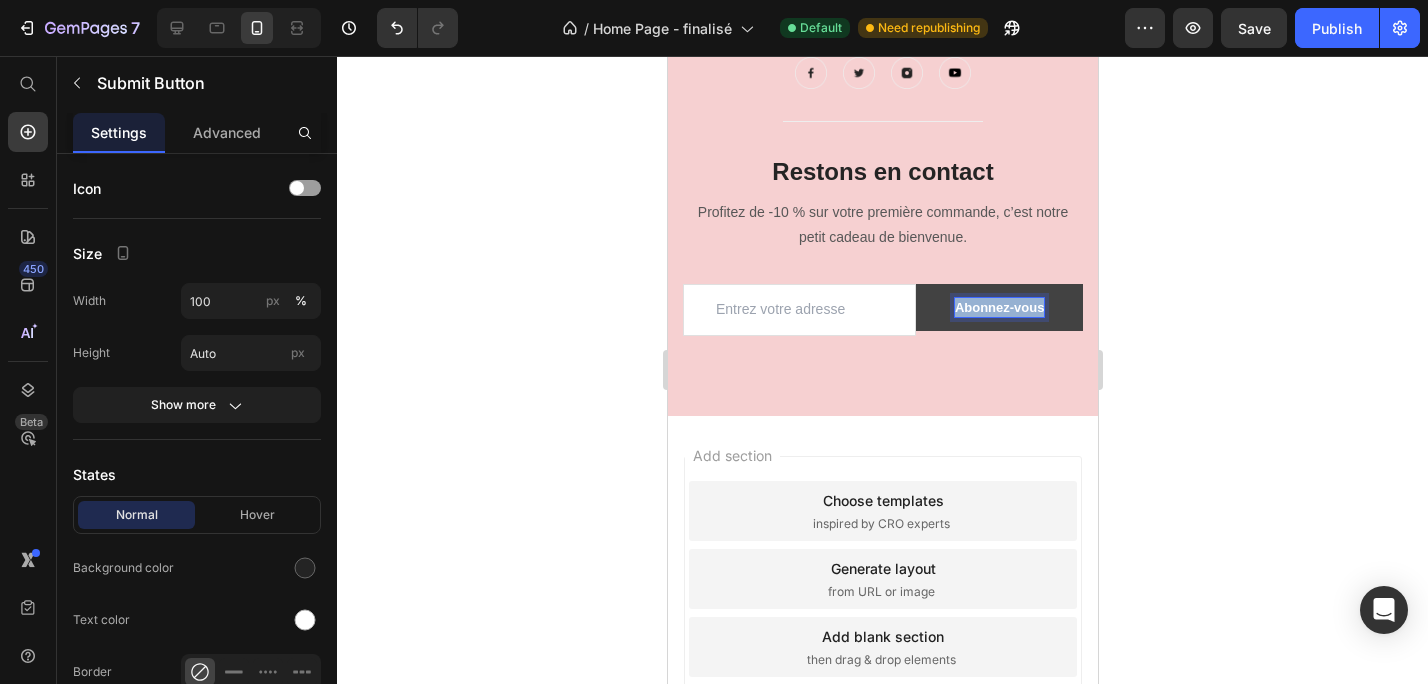 click on "Abonnez-vous" at bounding box center [999, 308] 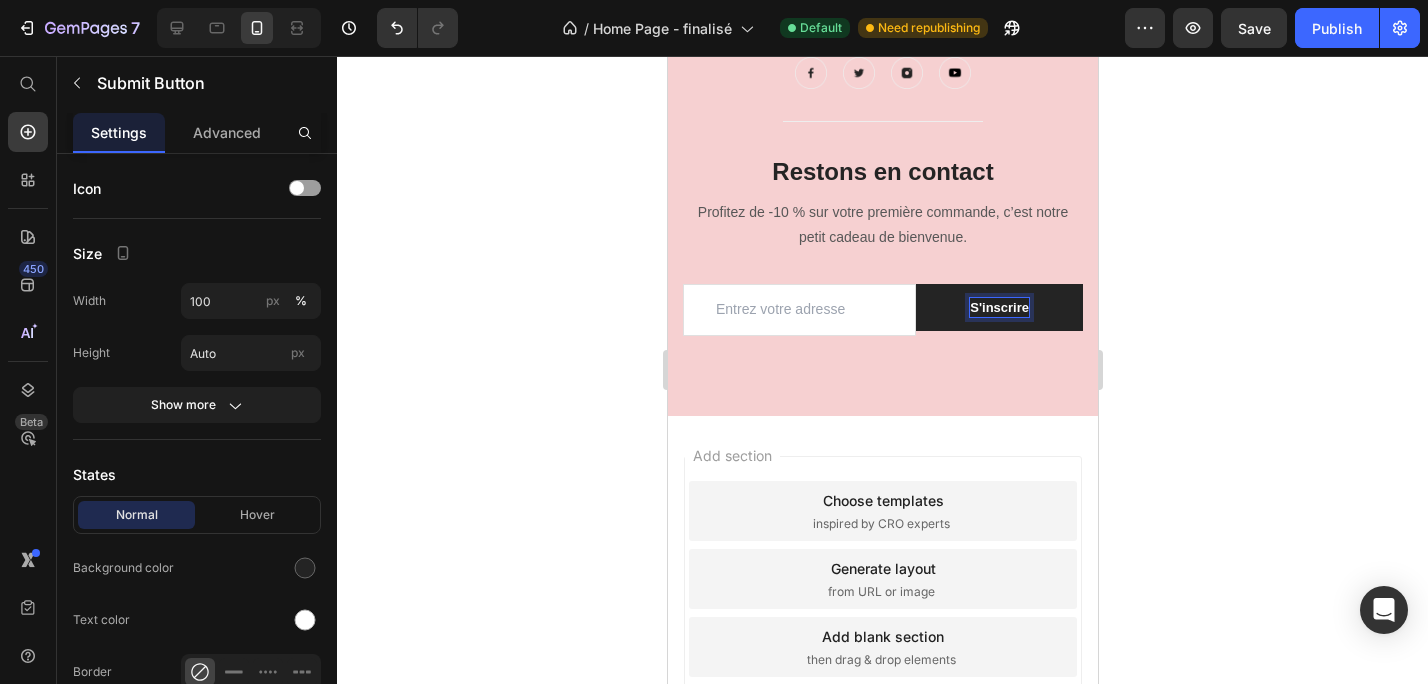 click 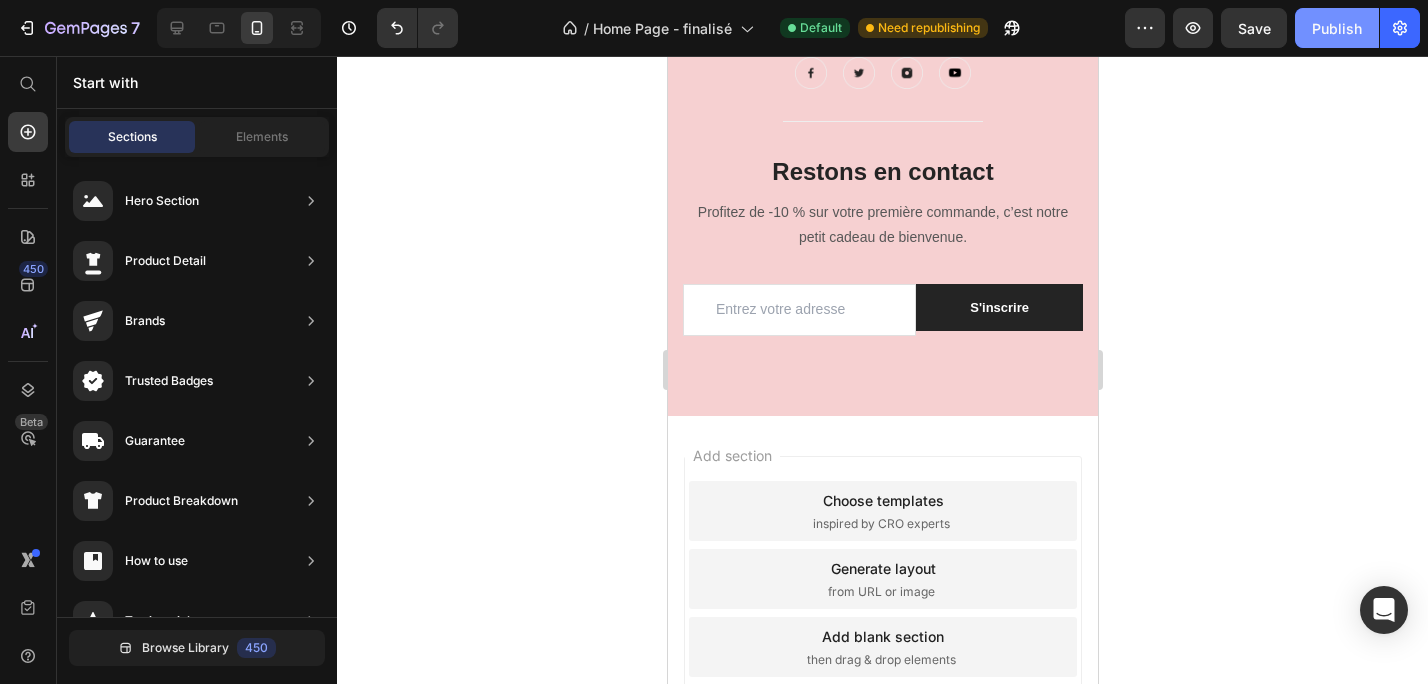 click on "Publish" at bounding box center [1337, 28] 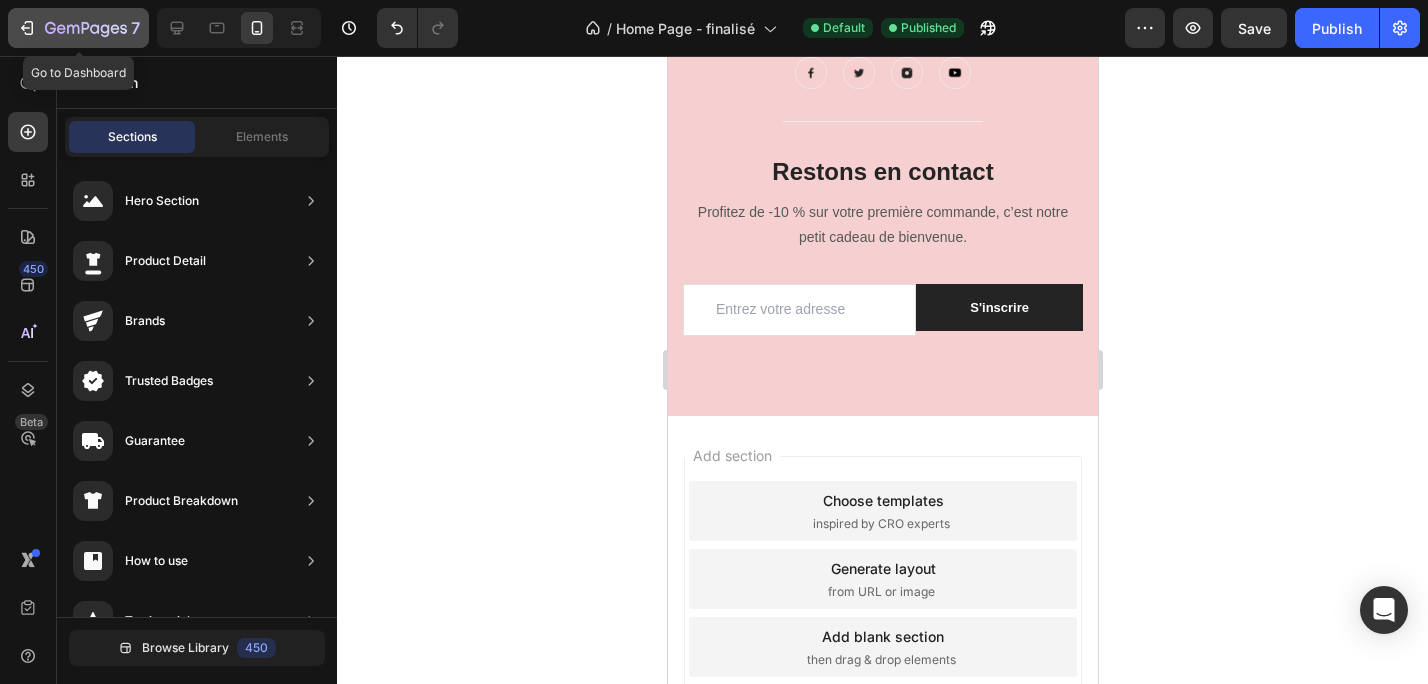 click 